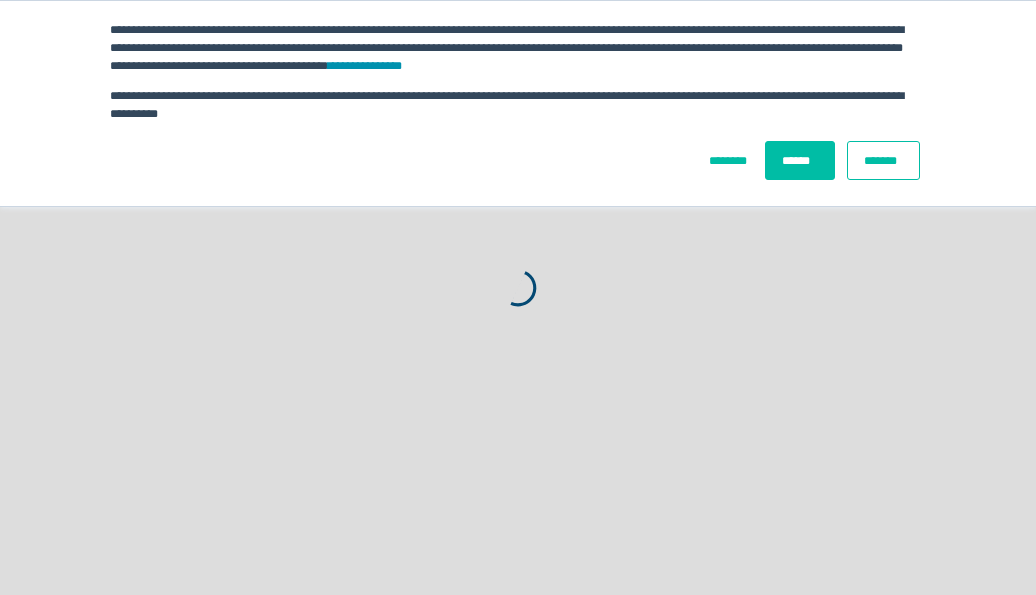 scroll, scrollTop: 0, scrollLeft: 0, axis: both 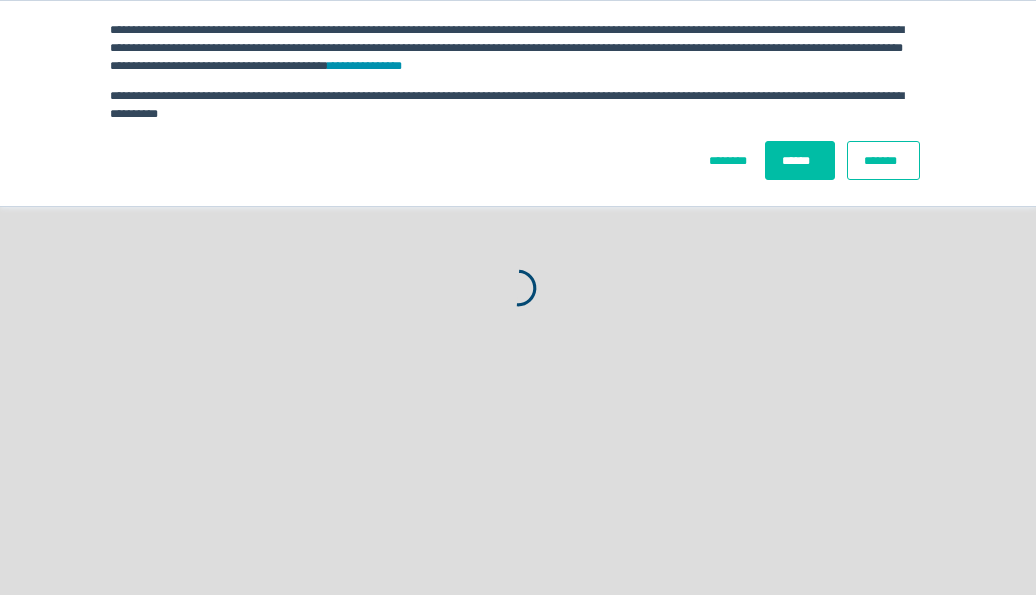 click on "*******" at bounding box center (883, 160) 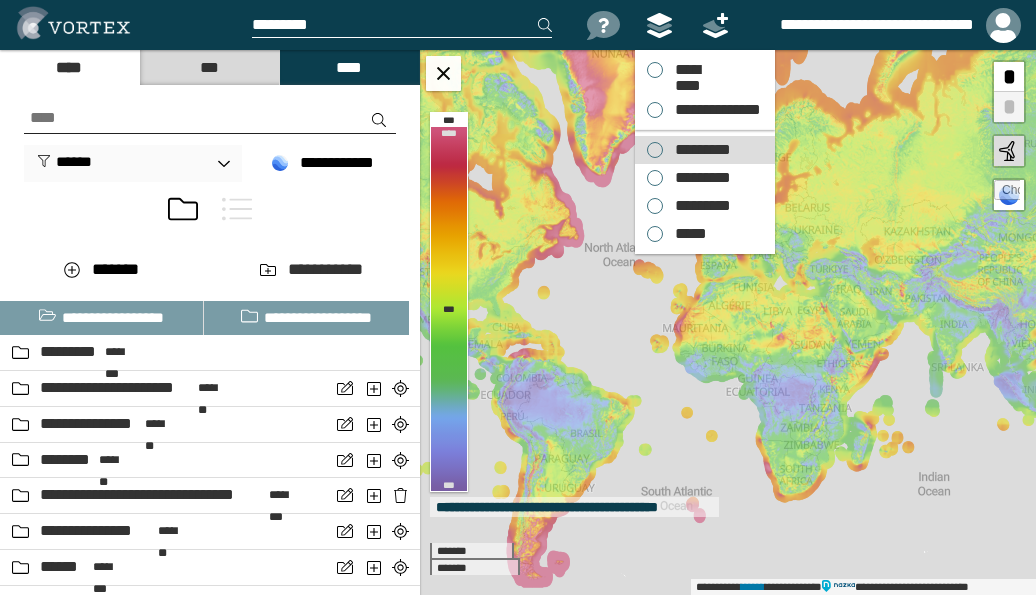 click on "*********" at bounding box center (698, 150) 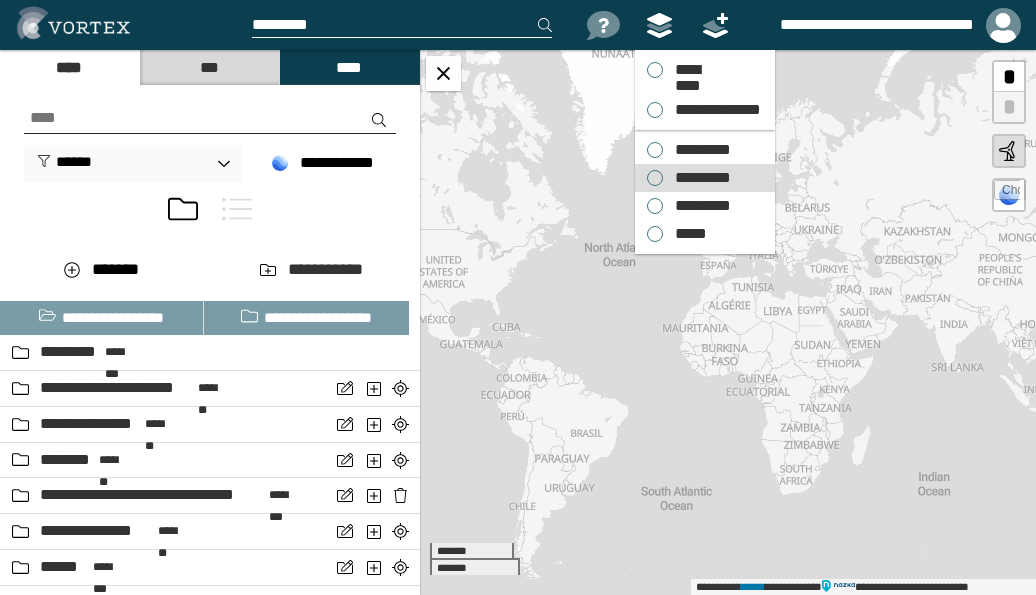 click on "*********" at bounding box center (698, 178) 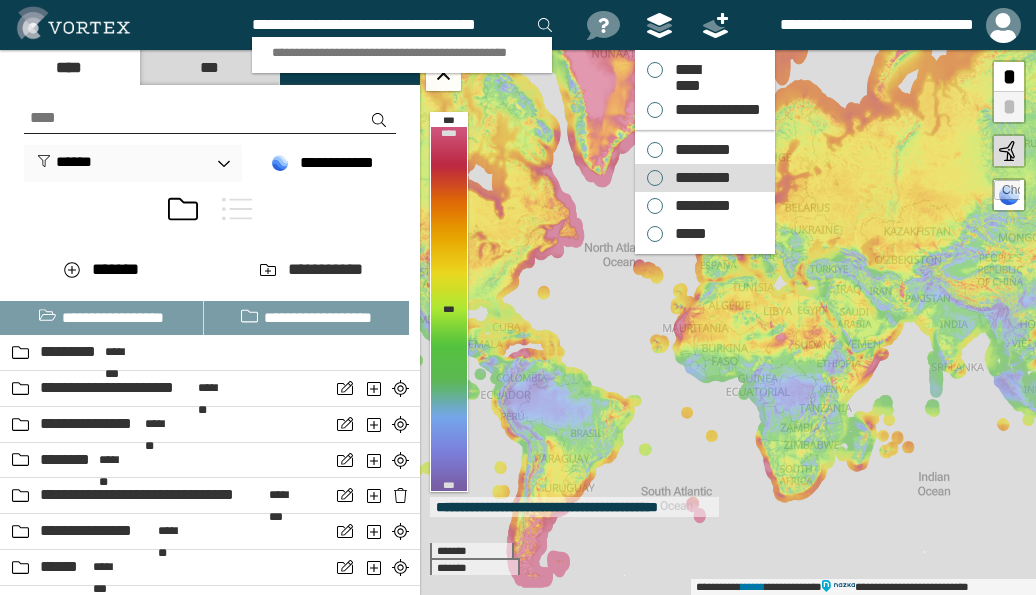 scroll, scrollTop: 0, scrollLeft: 13, axis: horizontal 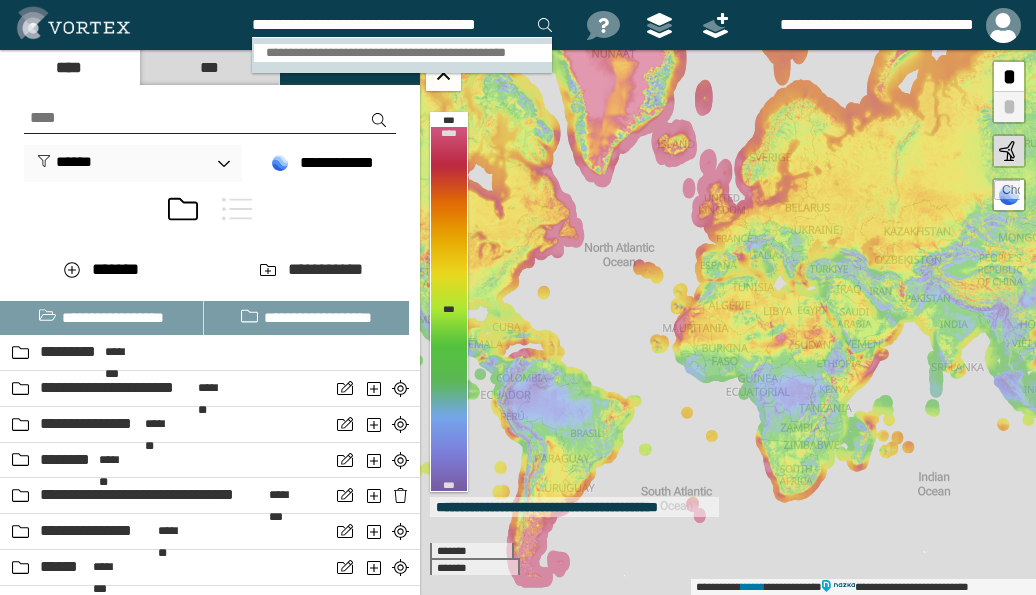 click on "**********" at bounding box center (403, 53) 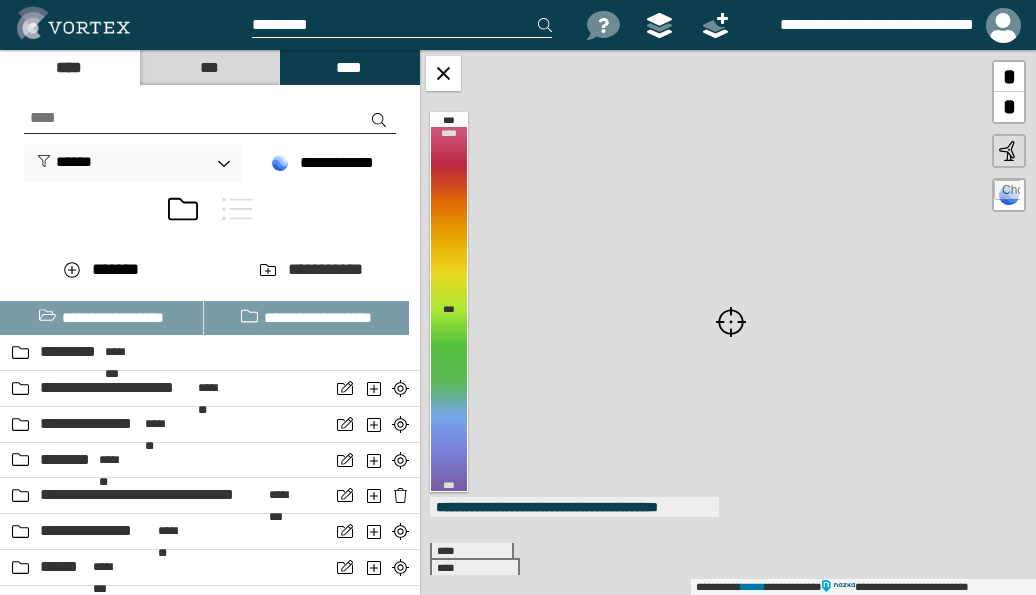 scroll, scrollTop: 0, scrollLeft: 0, axis: both 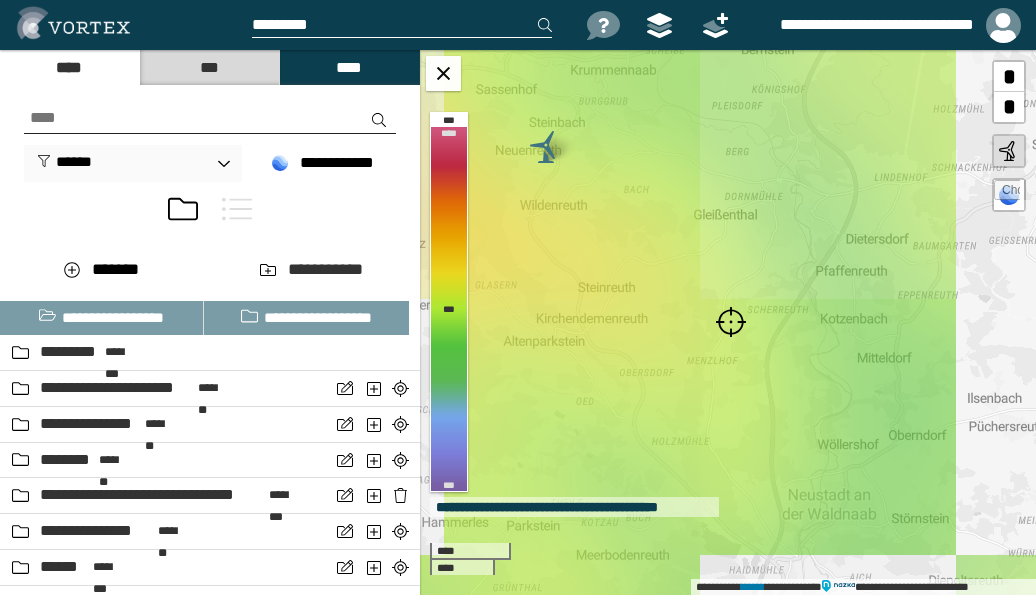 click at bounding box center [731, 322] 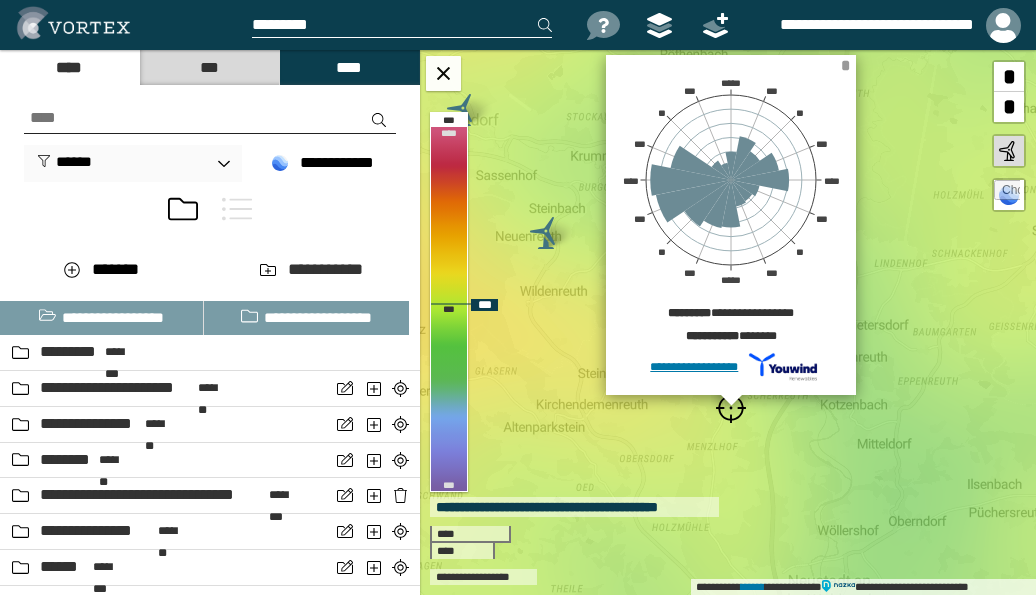 click on "*" at bounding box center (845, 65) 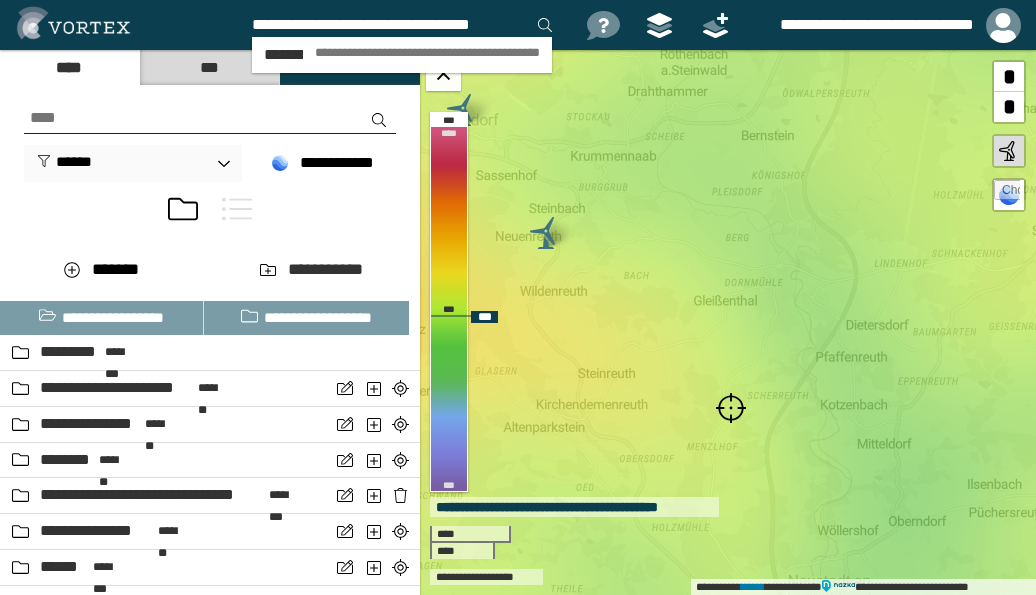 scroll, scrollTop: 0, scrollLeft: 5, axis: horizontal 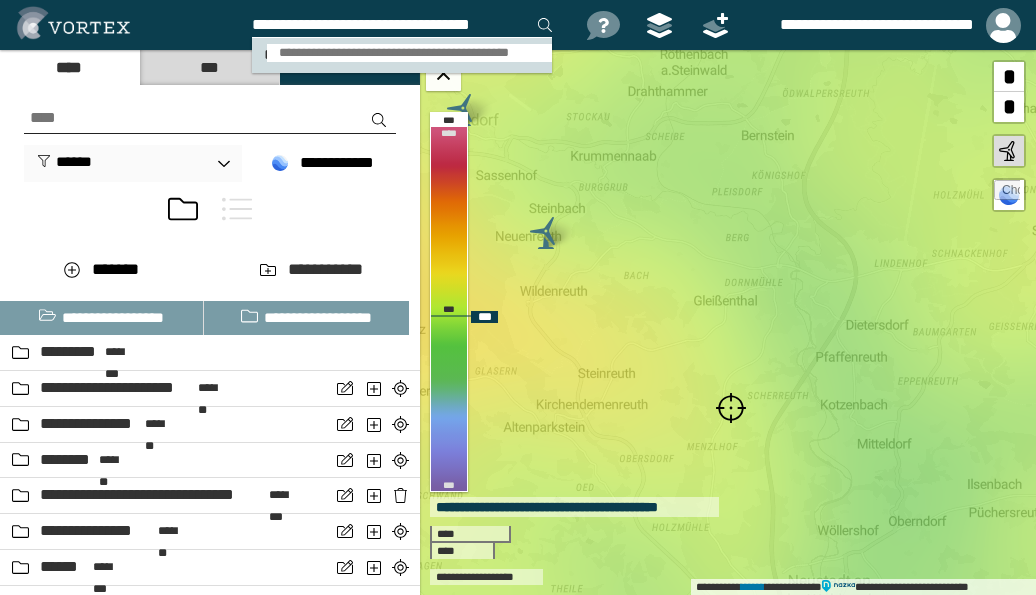 click on "**********" at bounding box center (410, 53) 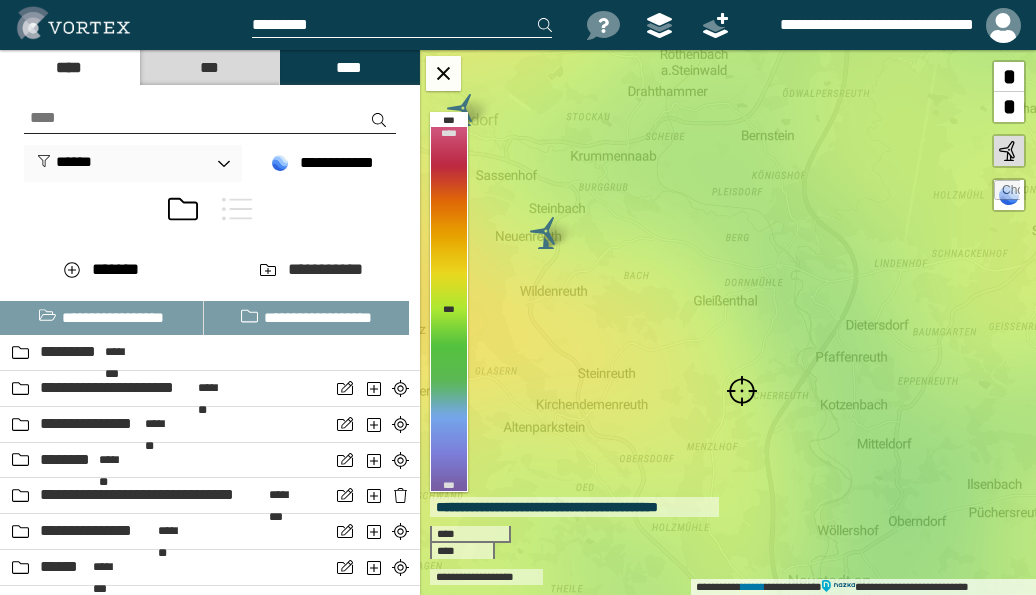scroll, scrollTop: 0, scrollLeft: 0, axis: both 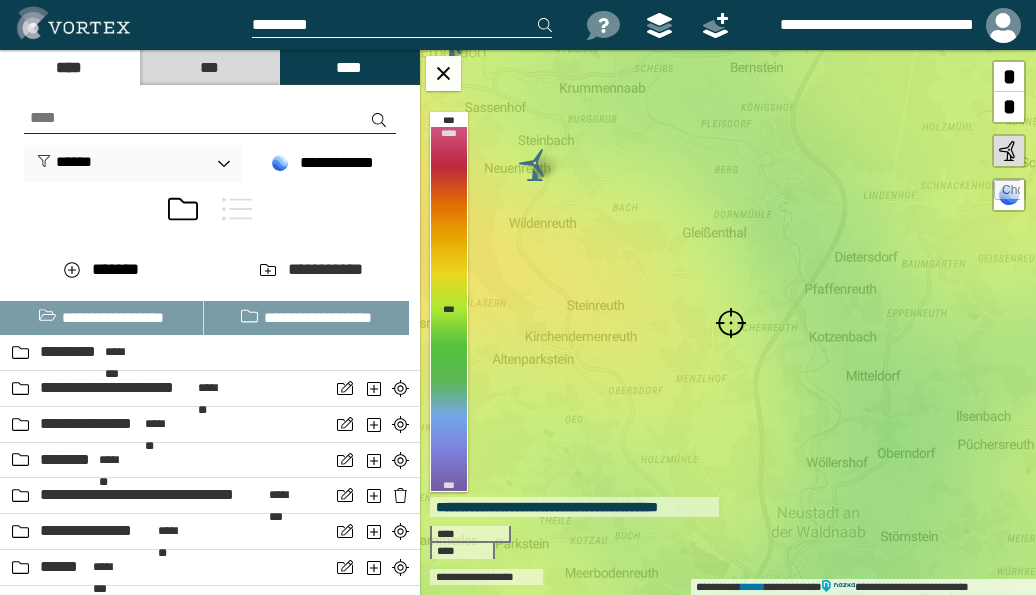 click at bounding box center (731, 323) 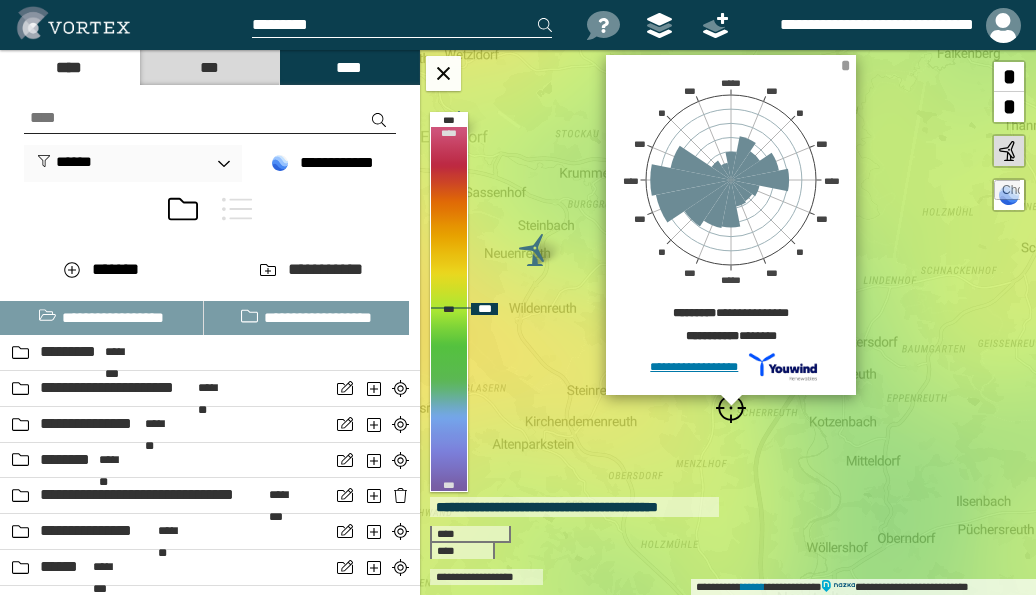 click on "*" at bounding box center (845, 65) 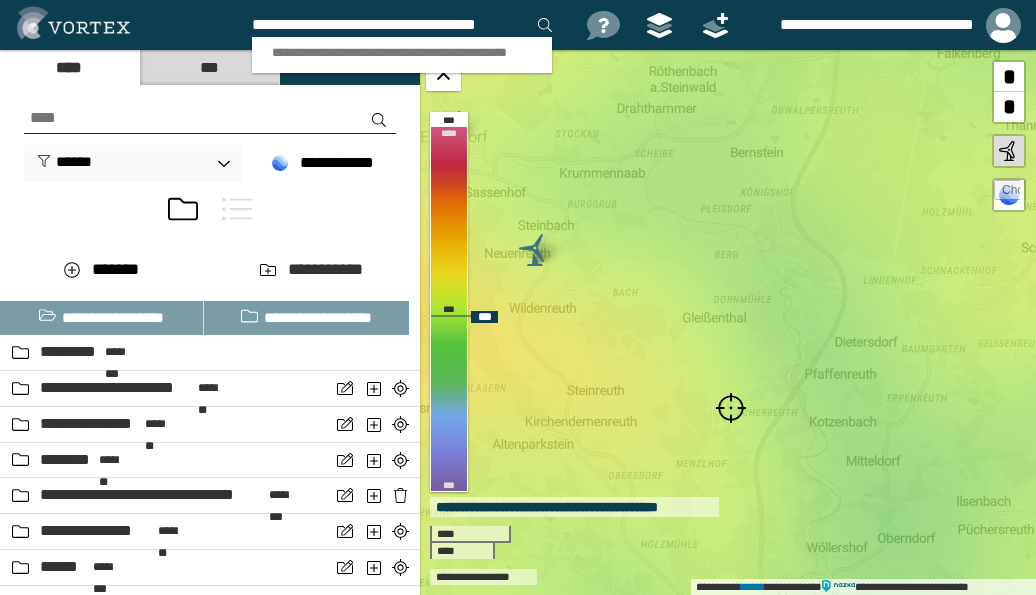 scroll, scrollTop: 0, scrollLeft: 13, axis: horizontal 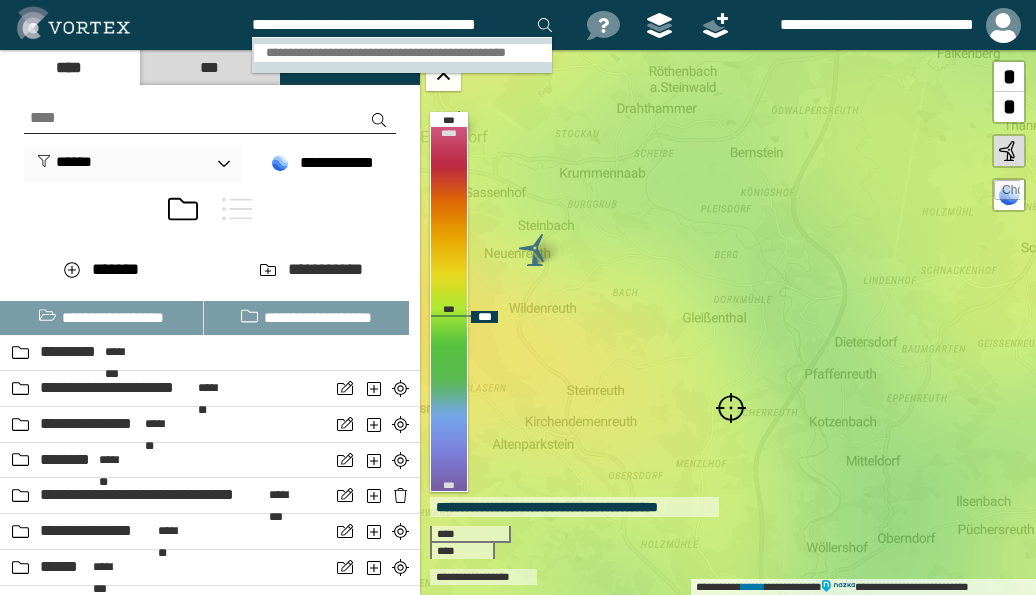 click on "**********" at bounding box center [403, 53] 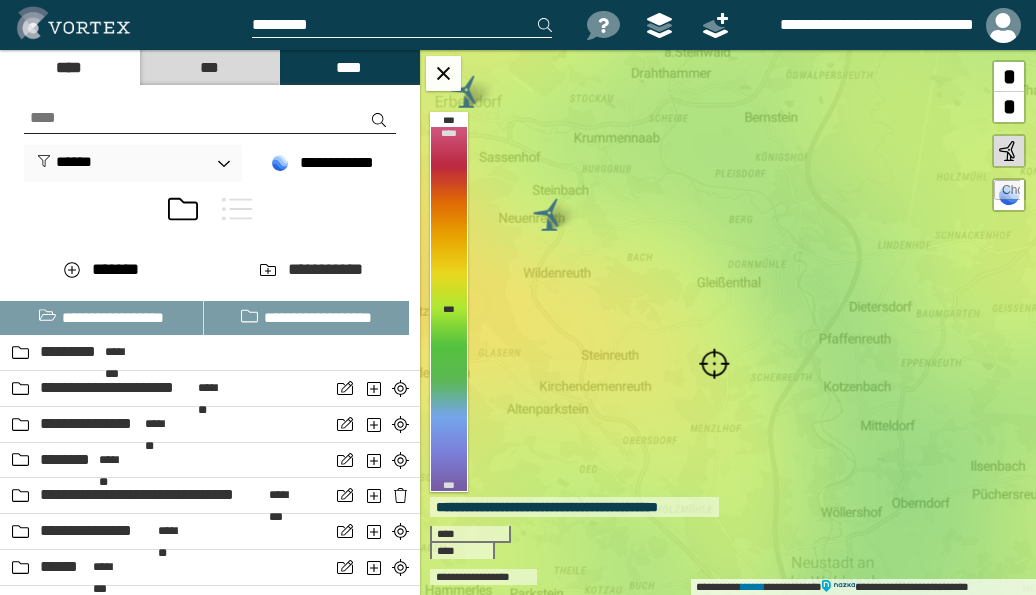 scroll, scrollTop: 0, scrollLeft: 0, axis: both 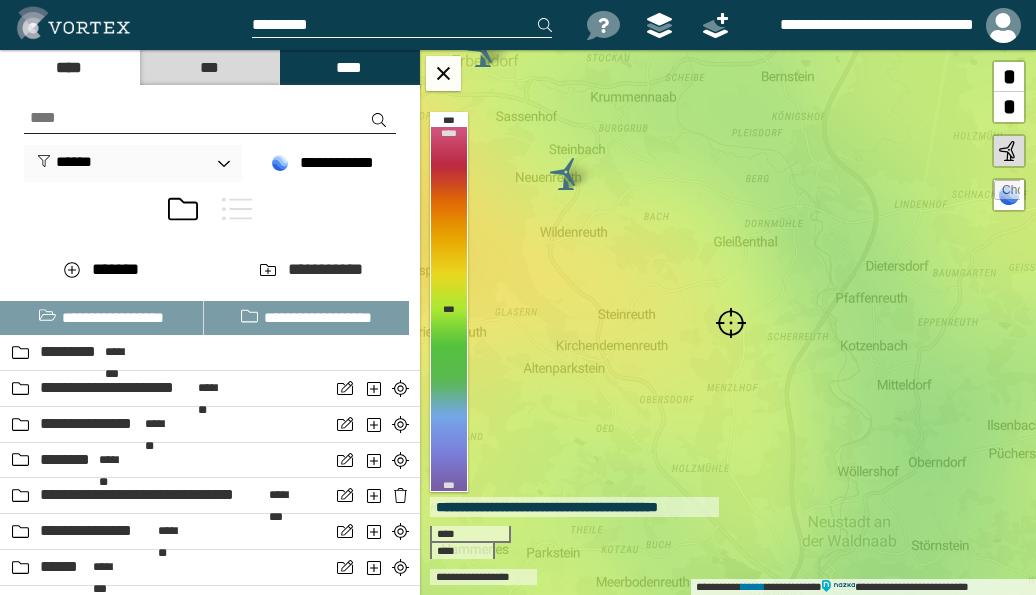 click at bounding box center [731, 323] 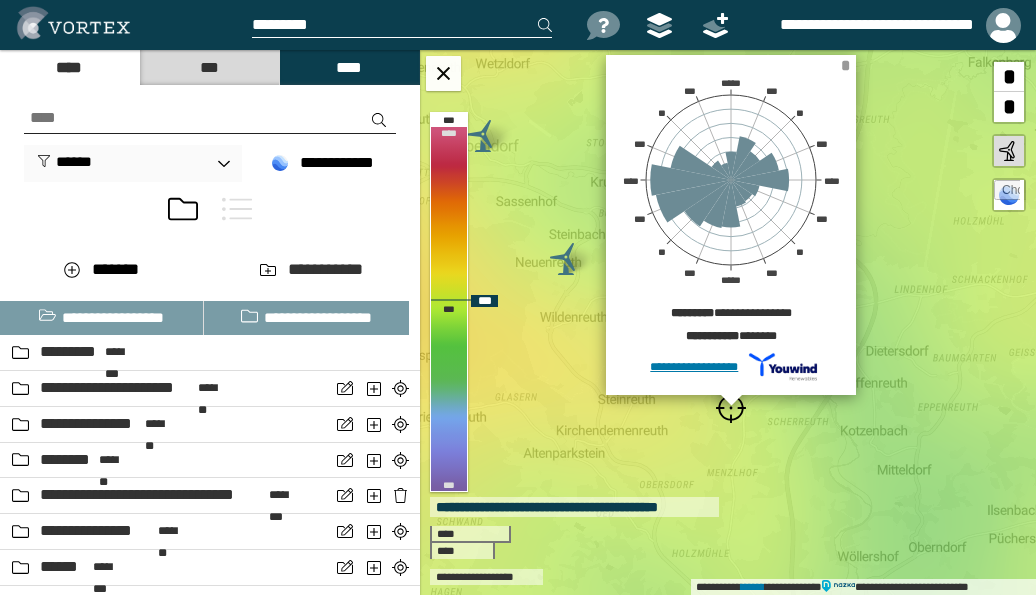 click on "*" at bounding box center [845, 65] 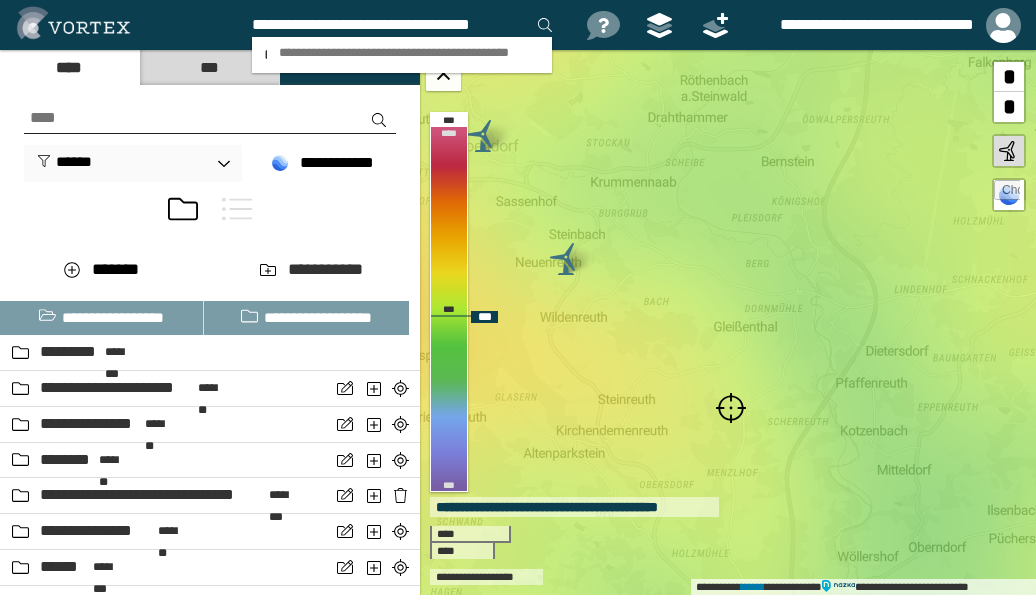 scroll, scrollTop: 0, scrollLeft: 5, axis: horizontal 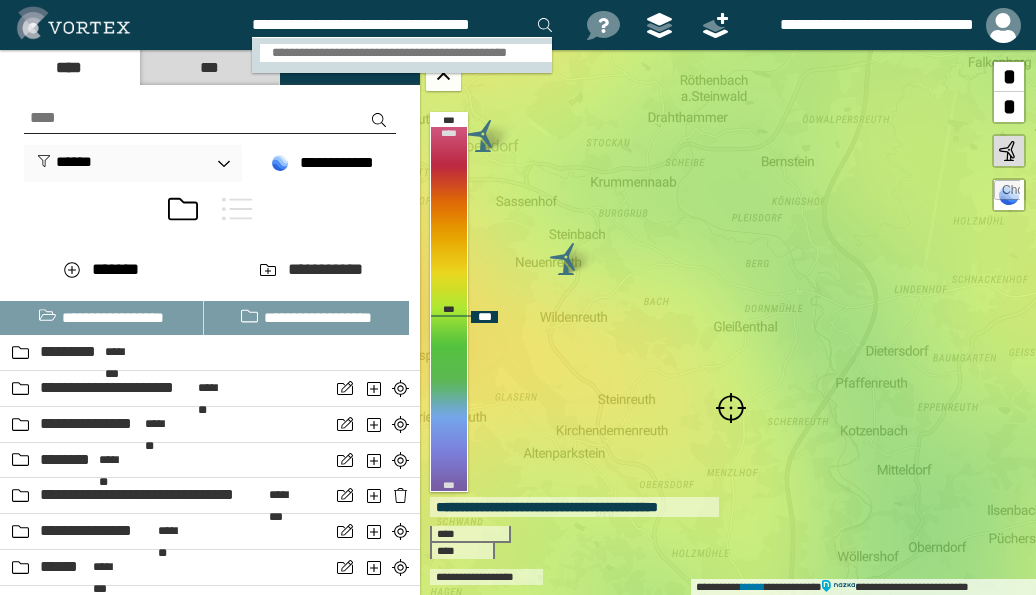 click on "**********" at bounding box center [406, 53] 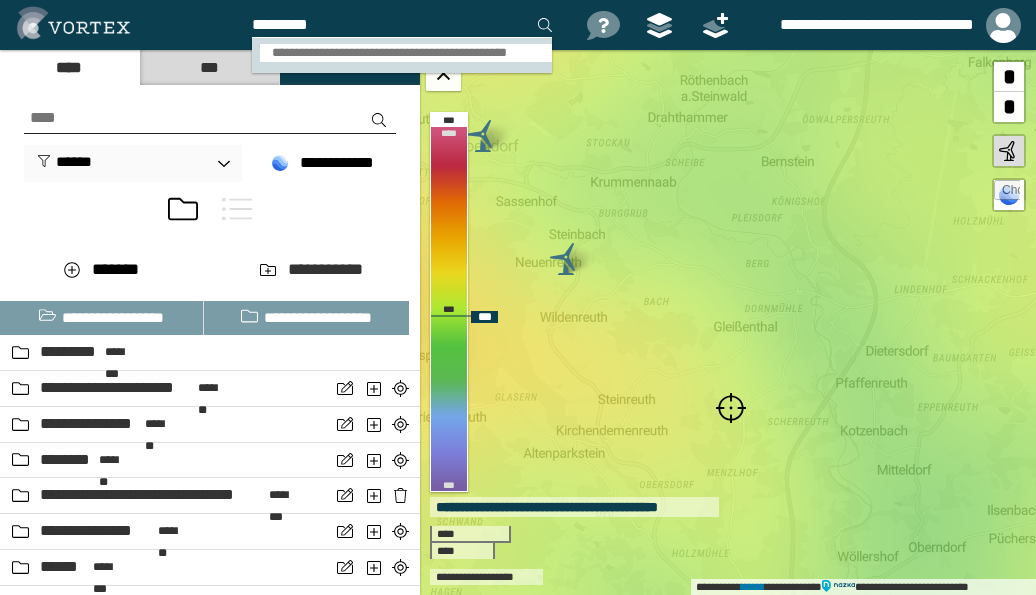 scroll, scrollTop: 0, scrollLeft: 0, axis: both 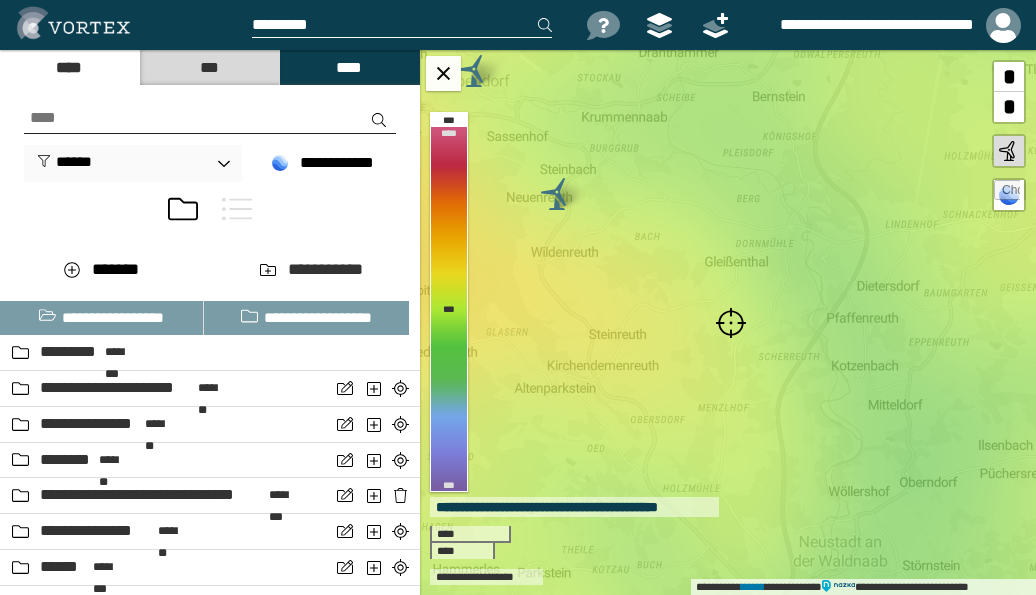 click at bounding box center [731, 323] 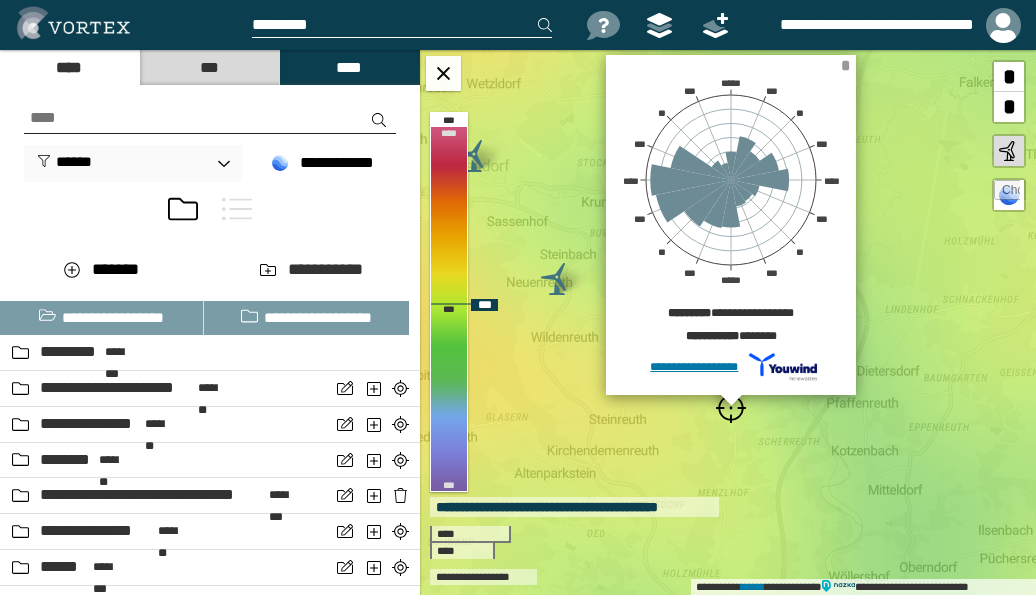 click on "*" at bounding box center (845, 65) 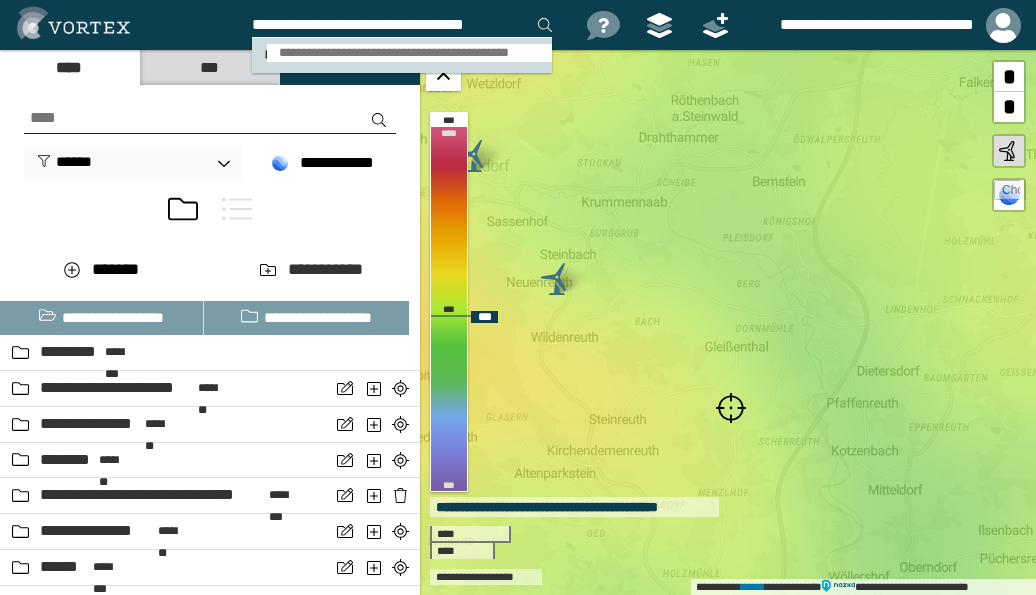 click on "**********" at bounding box center (410, 53) 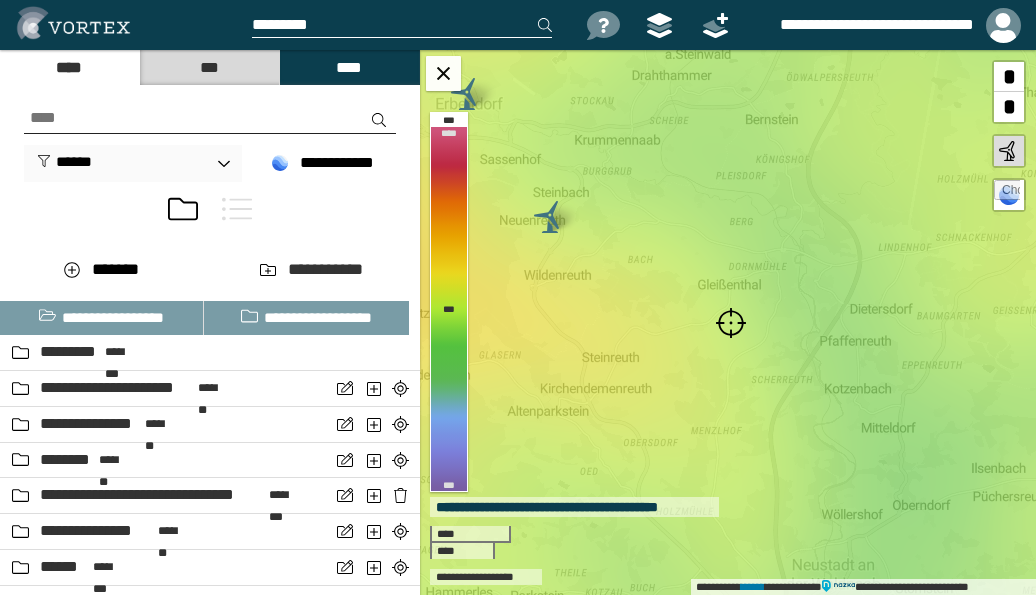 click at bounding box center [731, 323] 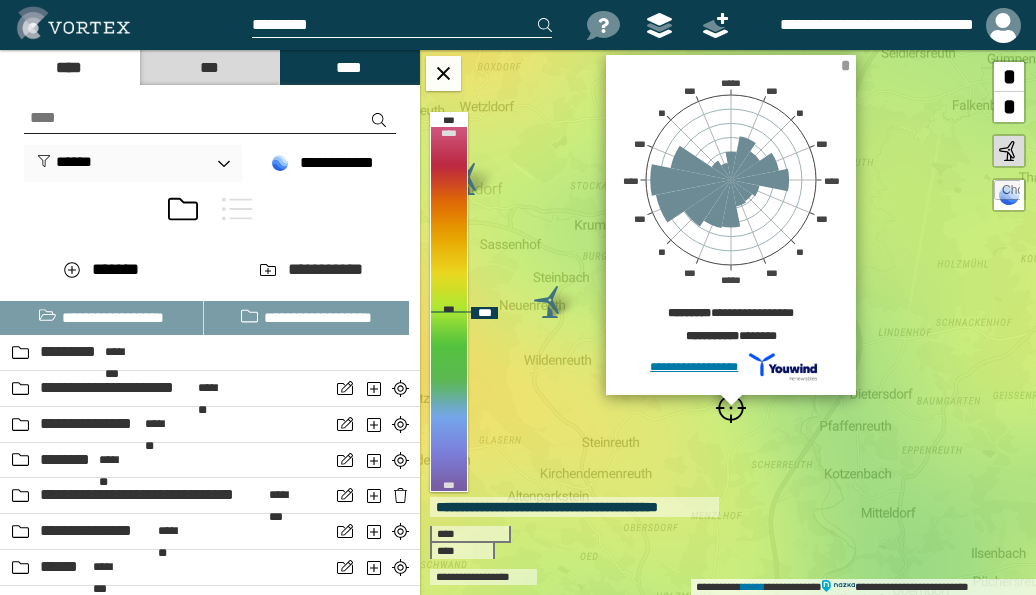 click on "*" at bounding box center [845, 65] 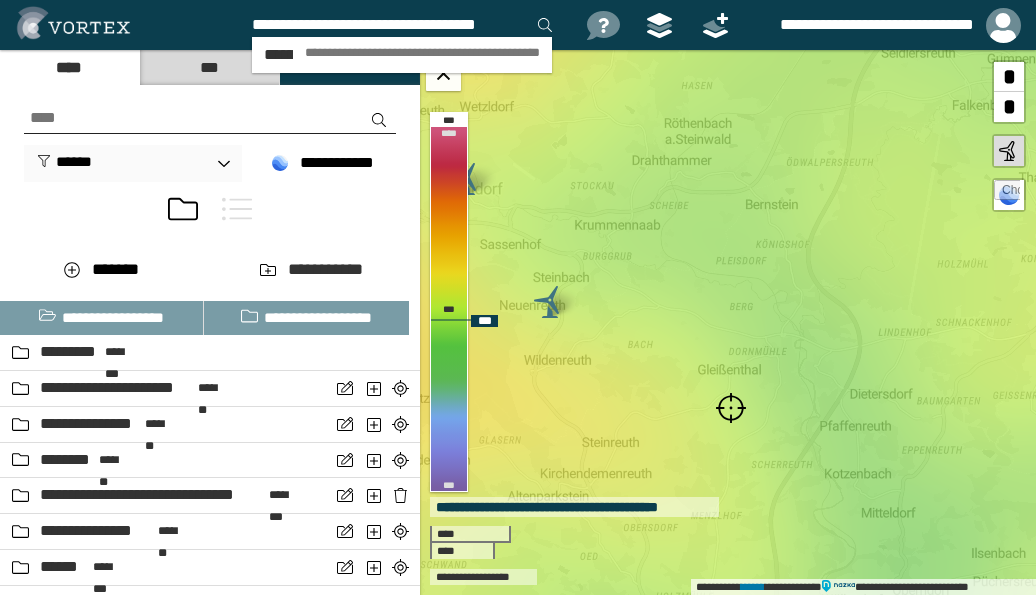 scroll, scrollTop: 0, scrollLeft: 13, axis: horizontal 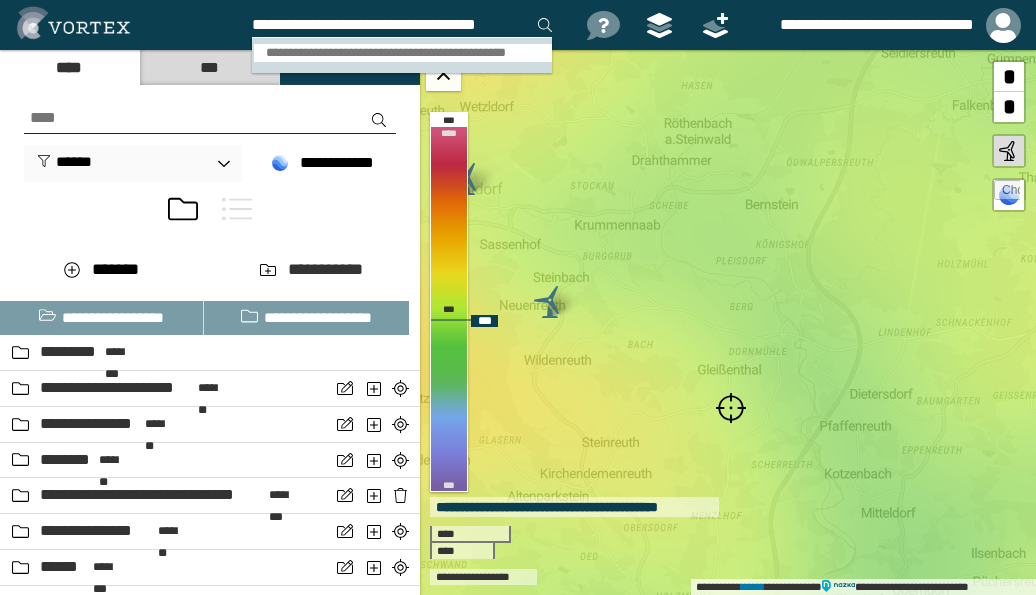 click on "**********" at bounding box center [403, 53] 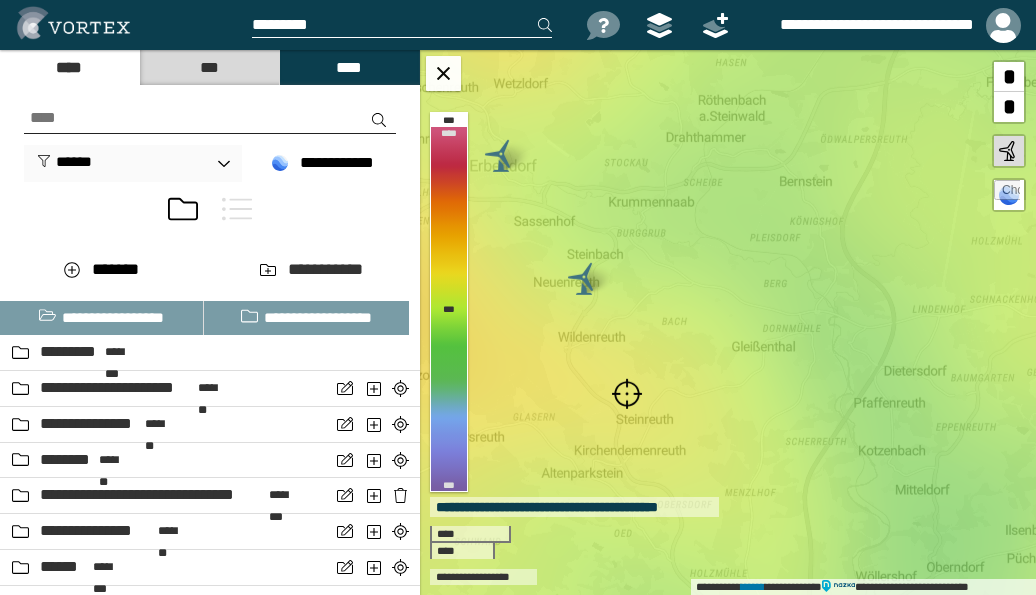 scroll, scrollTop: 0, scrollLeft: 0, axis: both 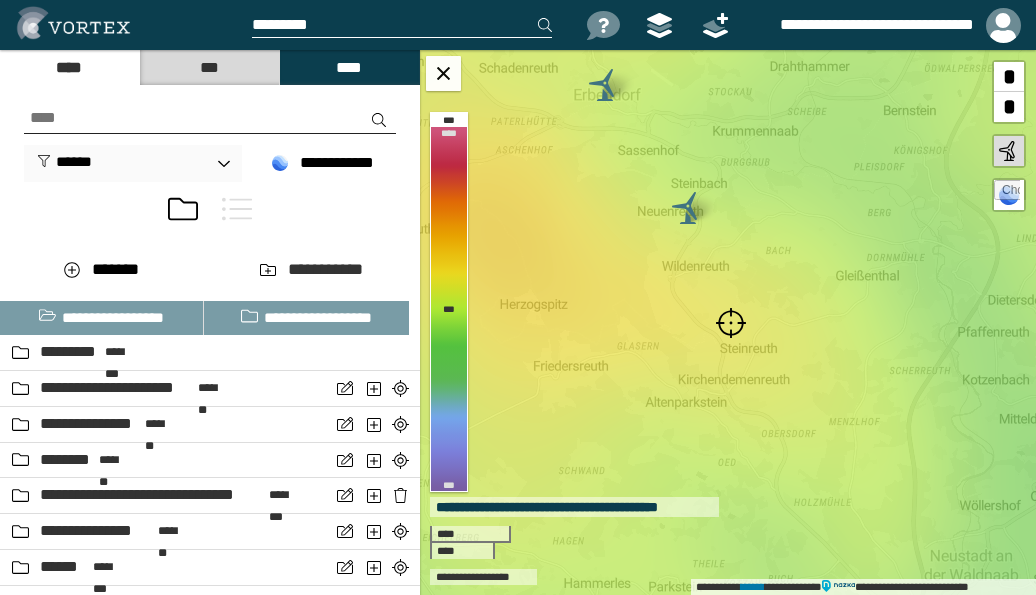 click at bounding box center [731, 323] 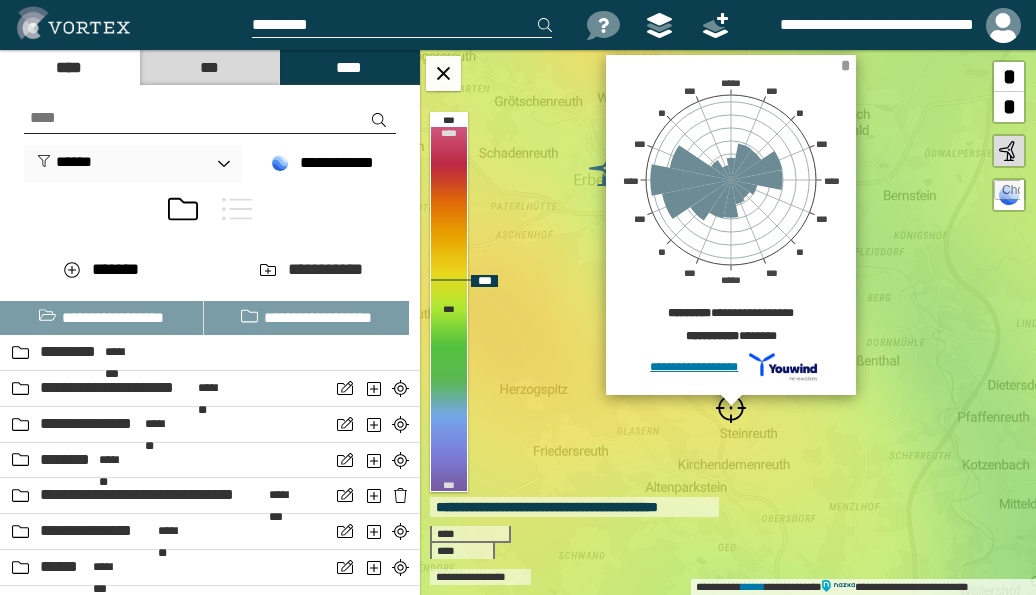 click on "*" at bounding box center [845, 65] 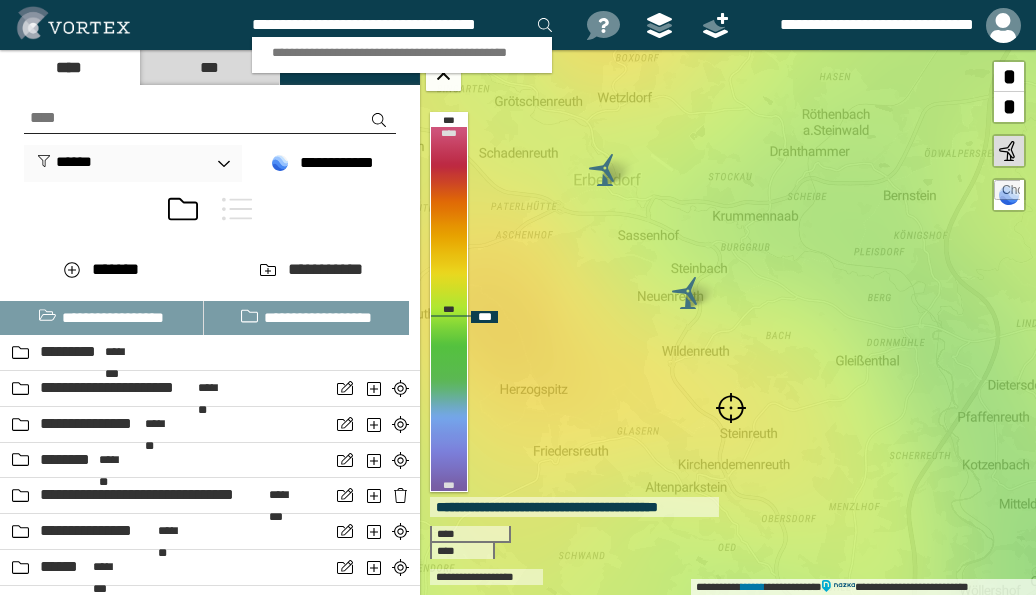scroll, scrollTop: 0, scrollLeft: 13, axis: horizontal 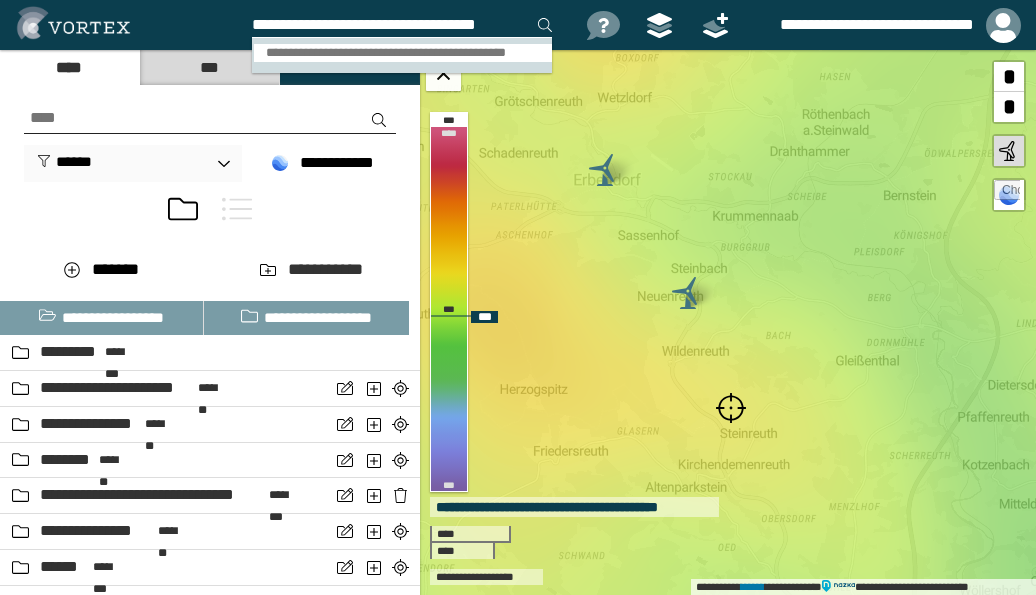 click on "**********" at bounding box center (403, 53) 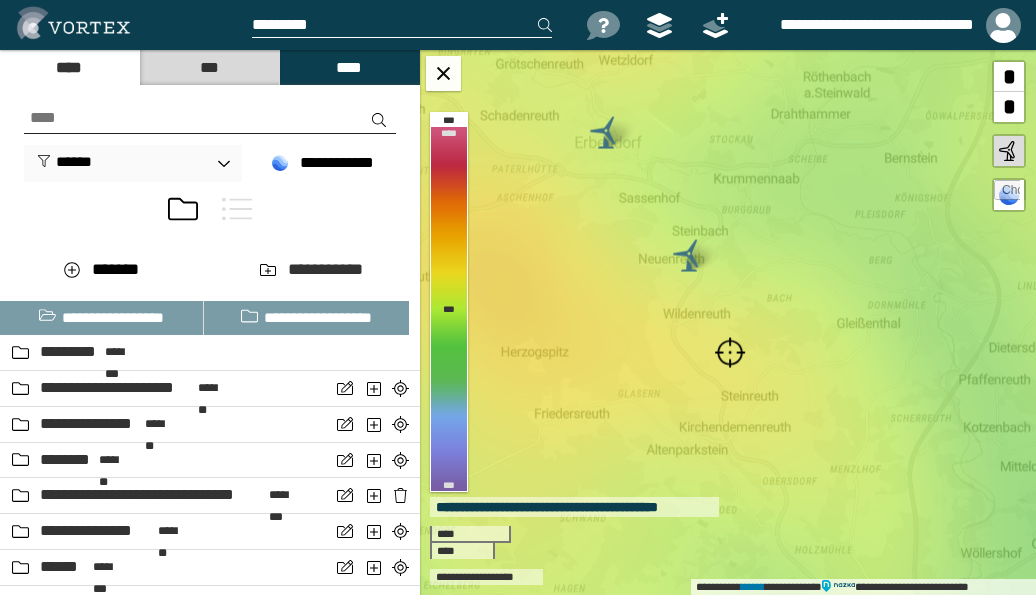 scroll, scrollTop: 0, scrollLeft: 0, axis: both 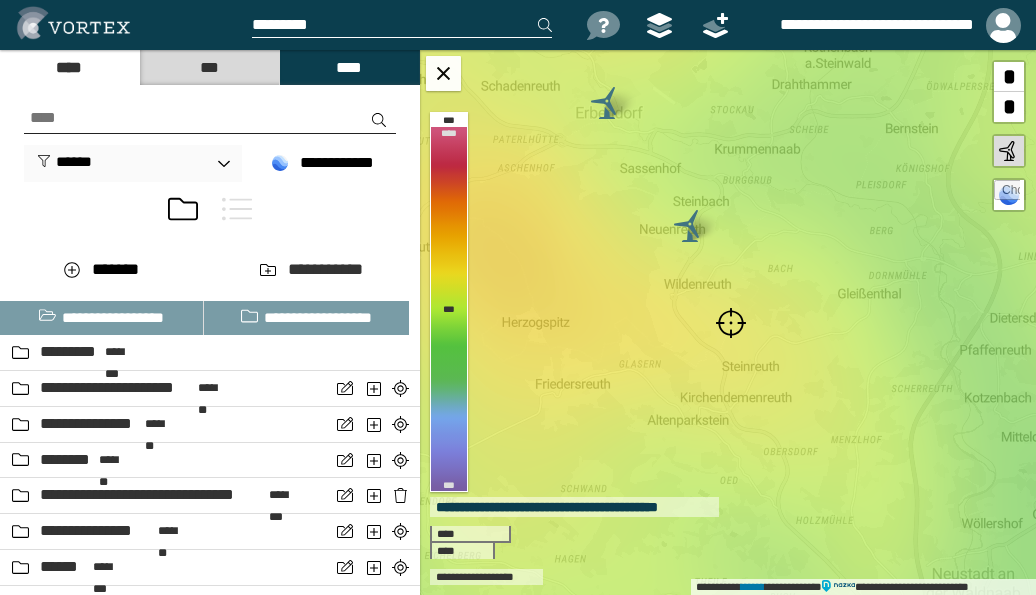 click at bounding box center [731, 323] 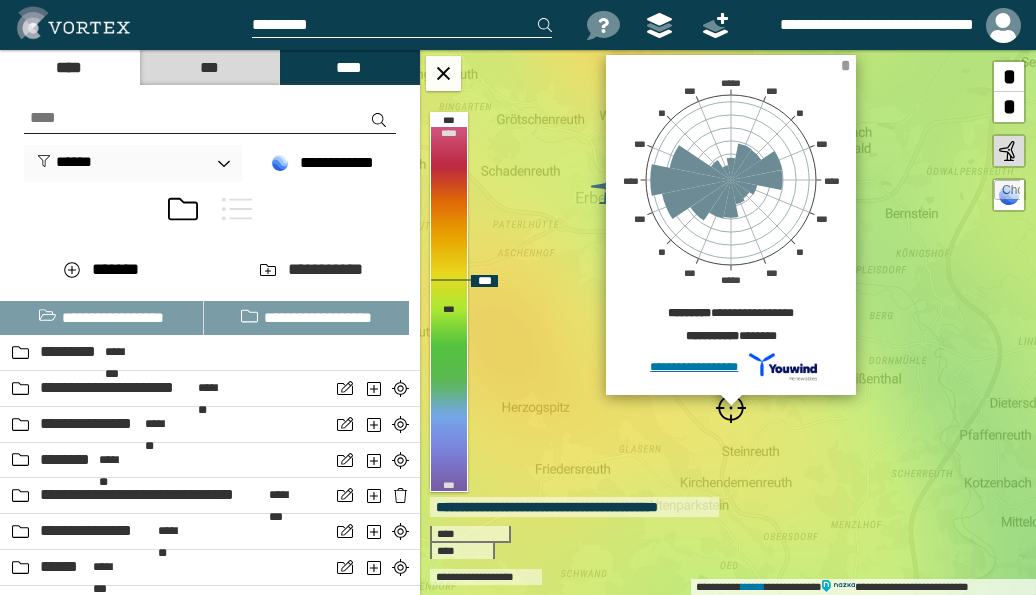 click on "*" at bounding box center (845, 65) 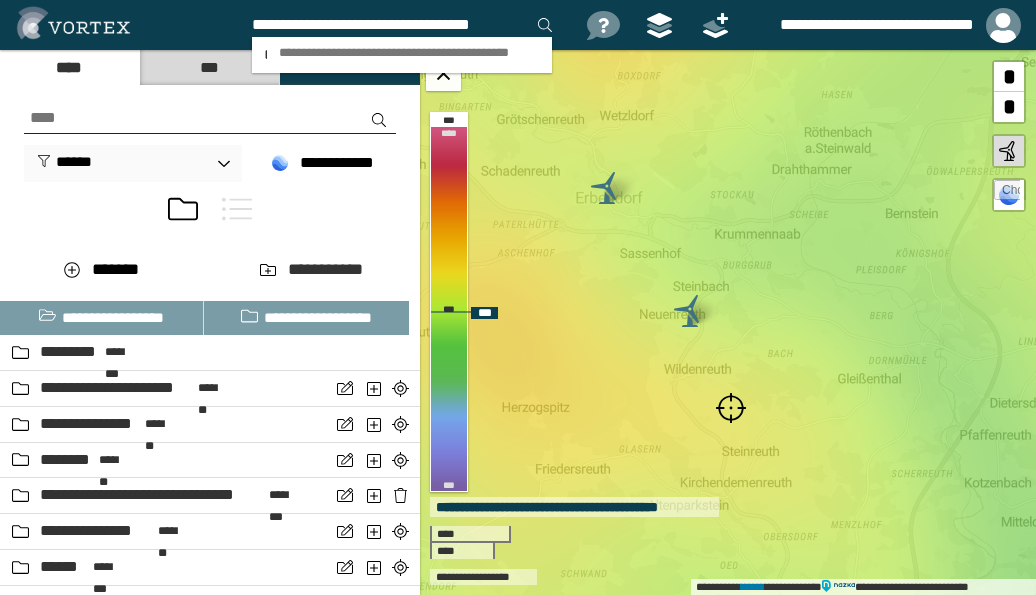 scroll, scrollTop: 0, scrollLeft: 5, axis: horizontal 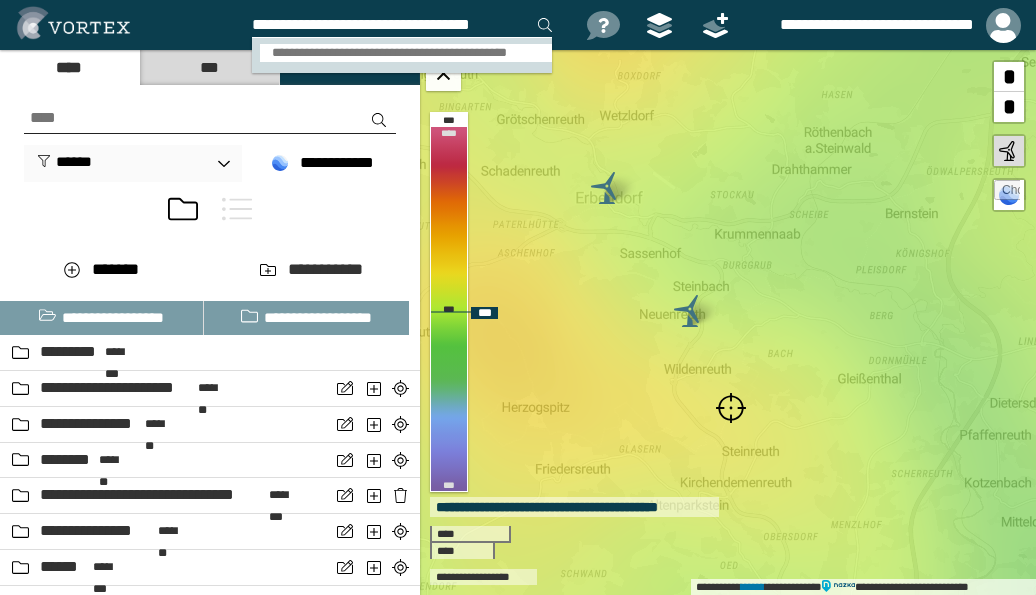 click on "**********" at bounding box center [406, 53] 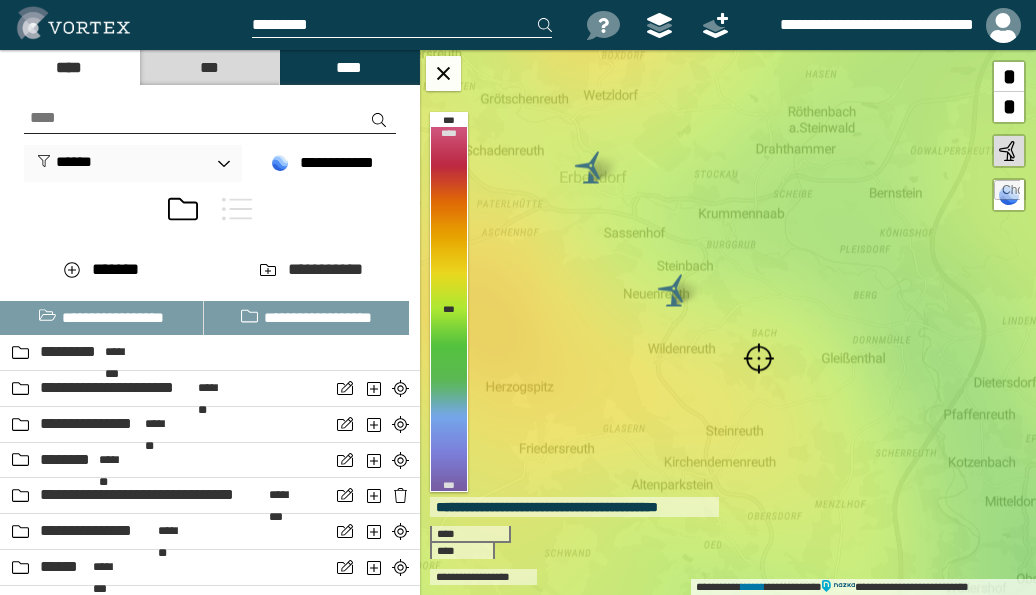 scroll, scrollTop: 0, scrollLeft: 0, axis: both 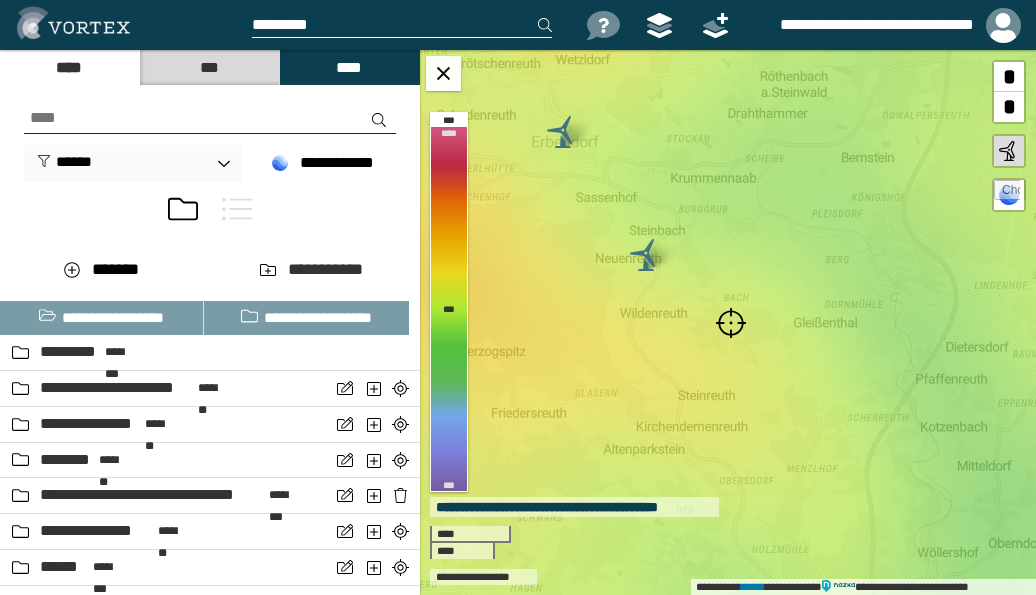 click at bounding box center (731, 323) 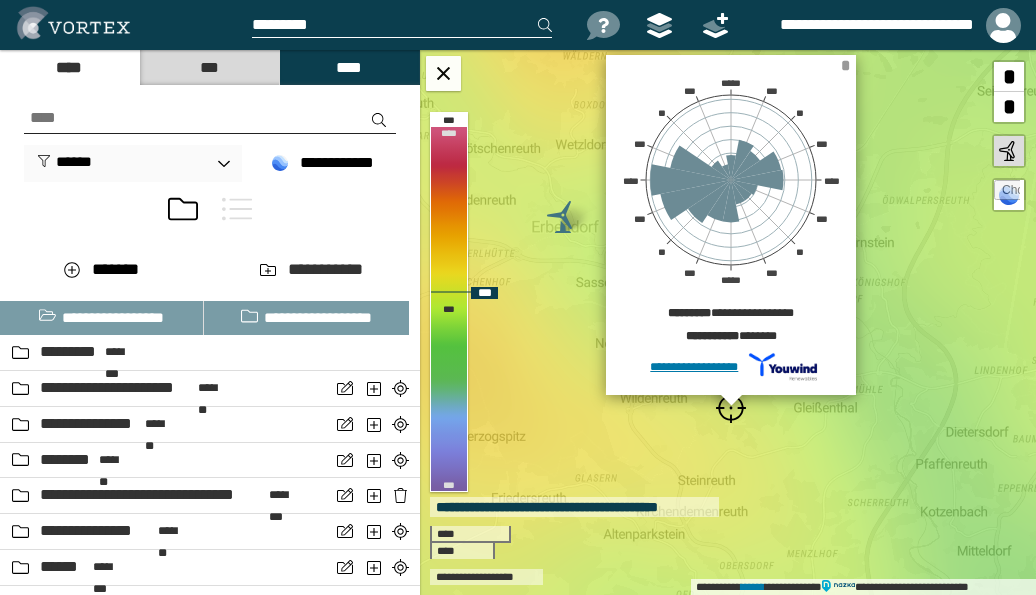 click on "*" at bounding box center [845, 65] 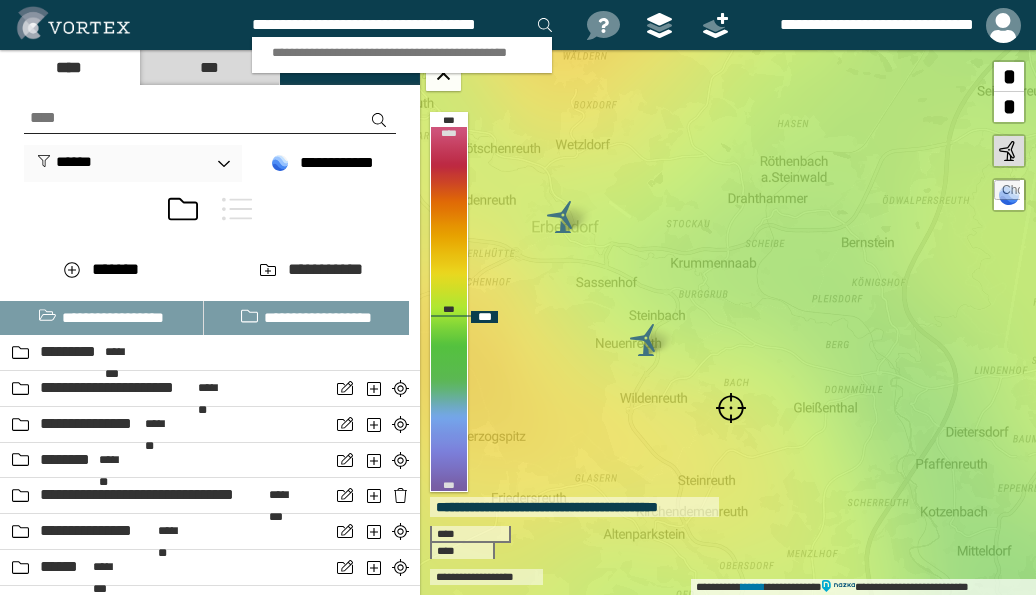 scroll, scrollTop: 0, scrollLeft: 13, axis: horizontal 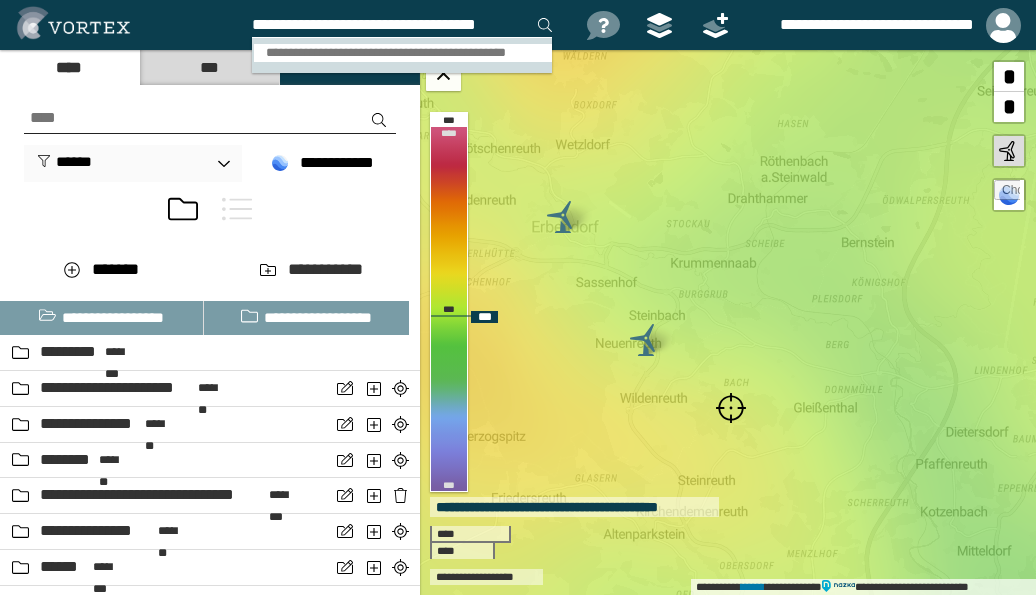 click on "**********" at bounding box center (403, 53) 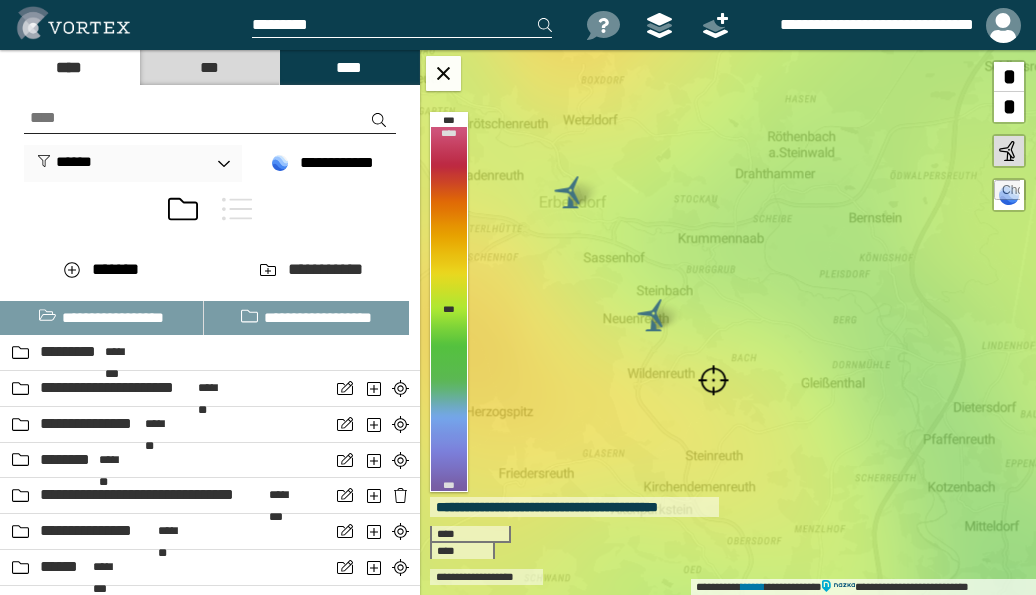 scroll, scrollTop: 0, scrollLeft: 0, axis: both 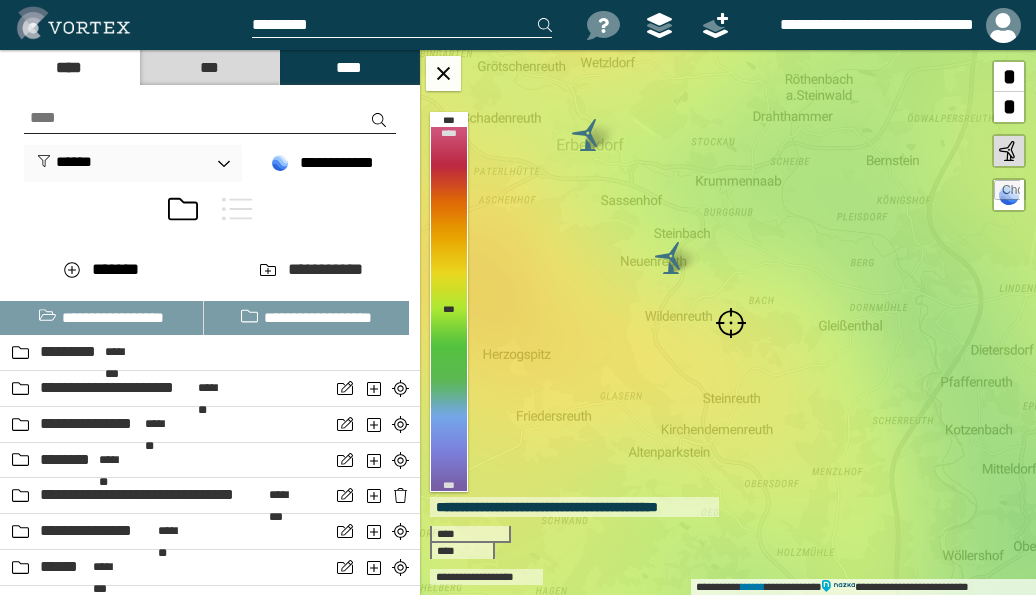 click at bounding box center (731, 323) 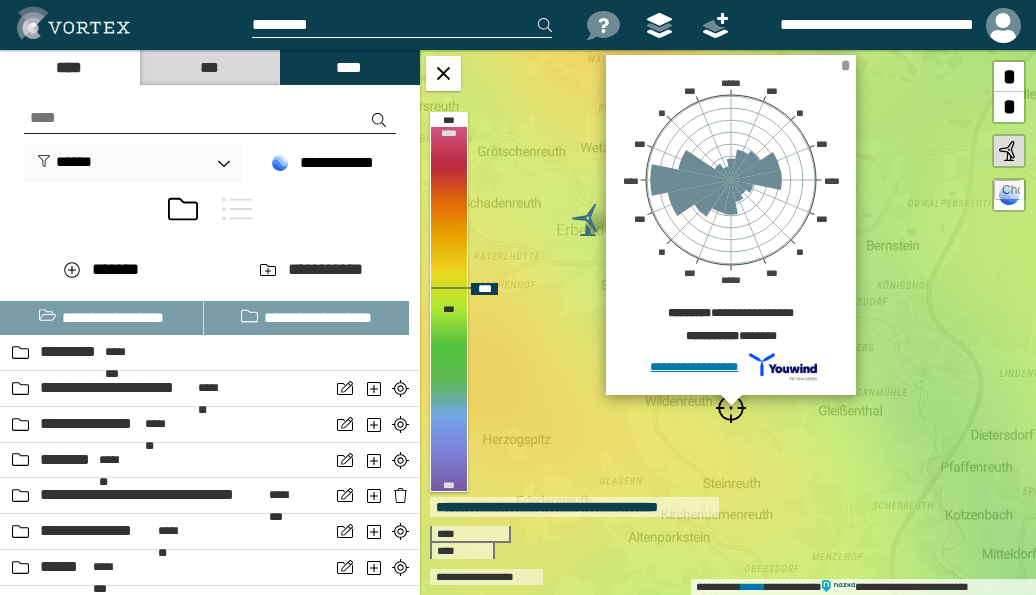 click on "*" at bounding box center [845, 65] 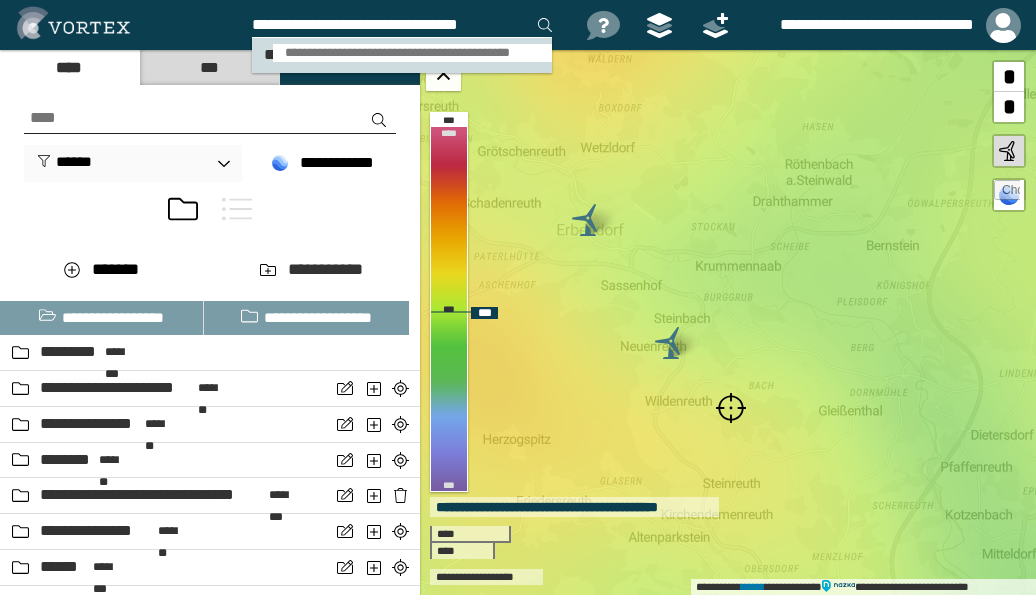 click on "**********" at bounding box center [412, 53] 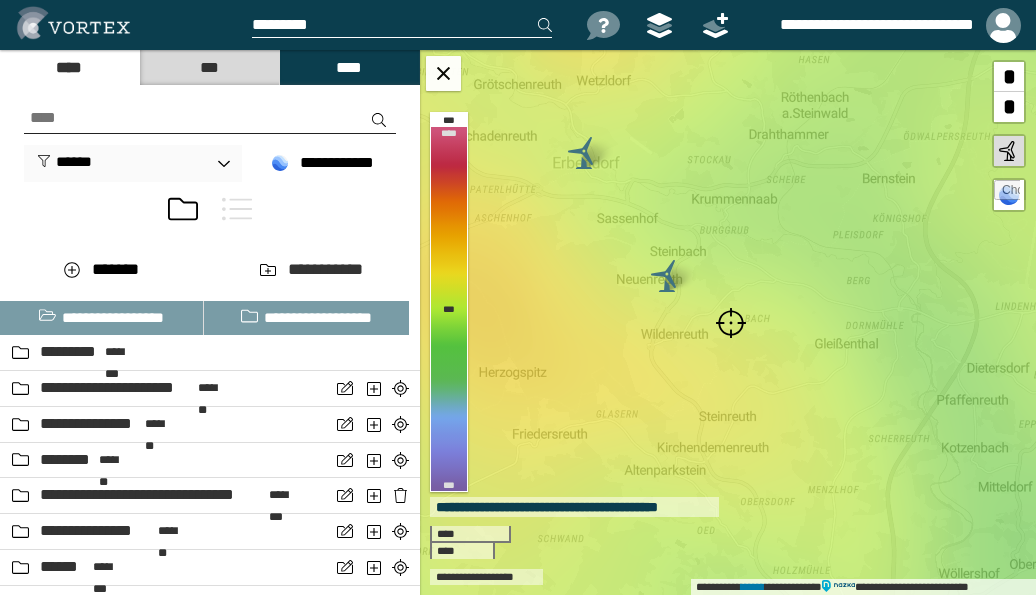 click at bounding box center [731, 323] 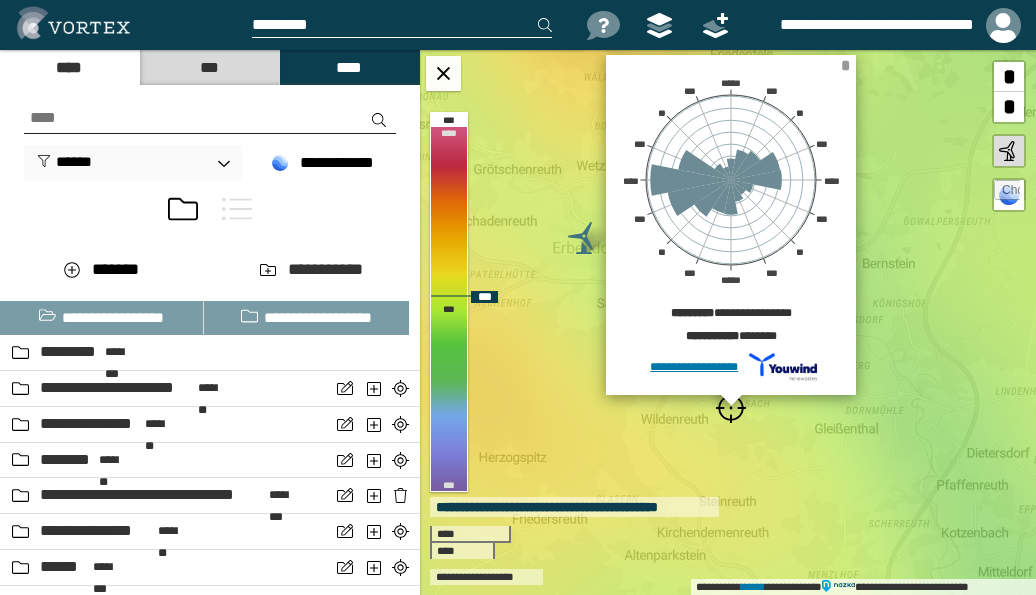 click on "*" at bounding box center [845, 65] 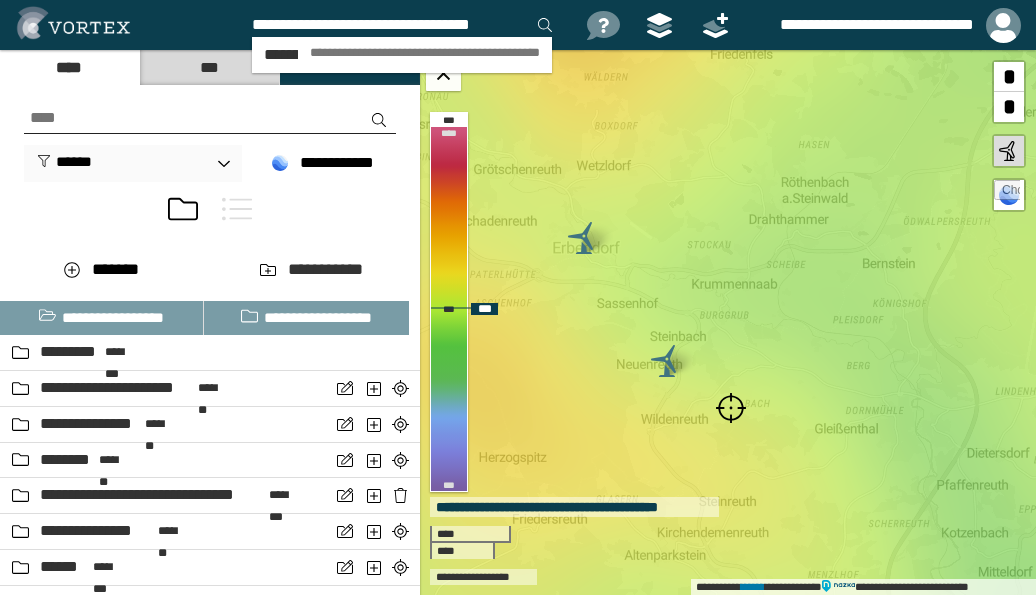scroll, scrollTop: 0, scrollLeft: 5, axis: horizontal 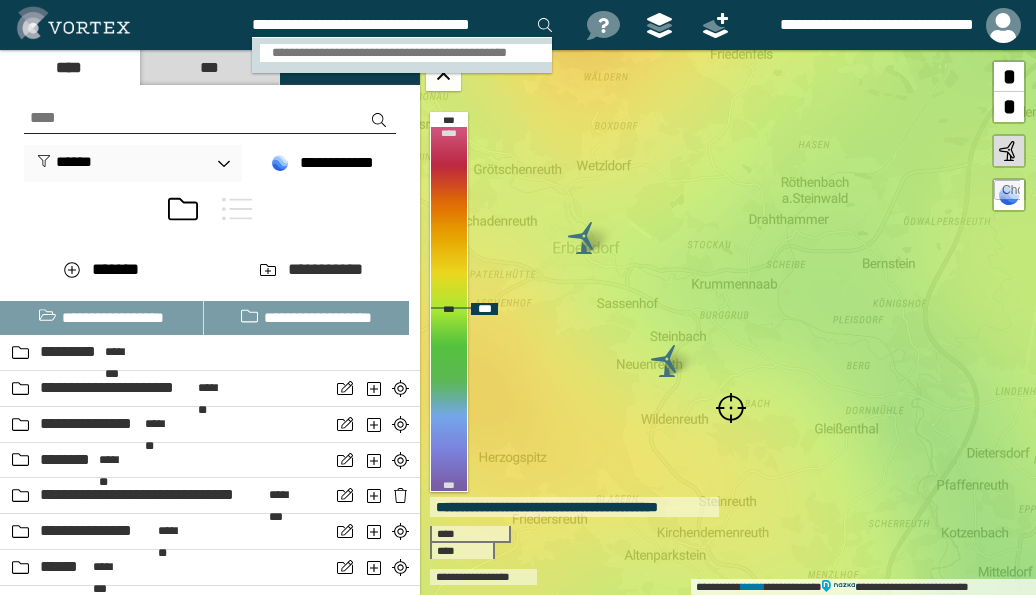 type on "**********" 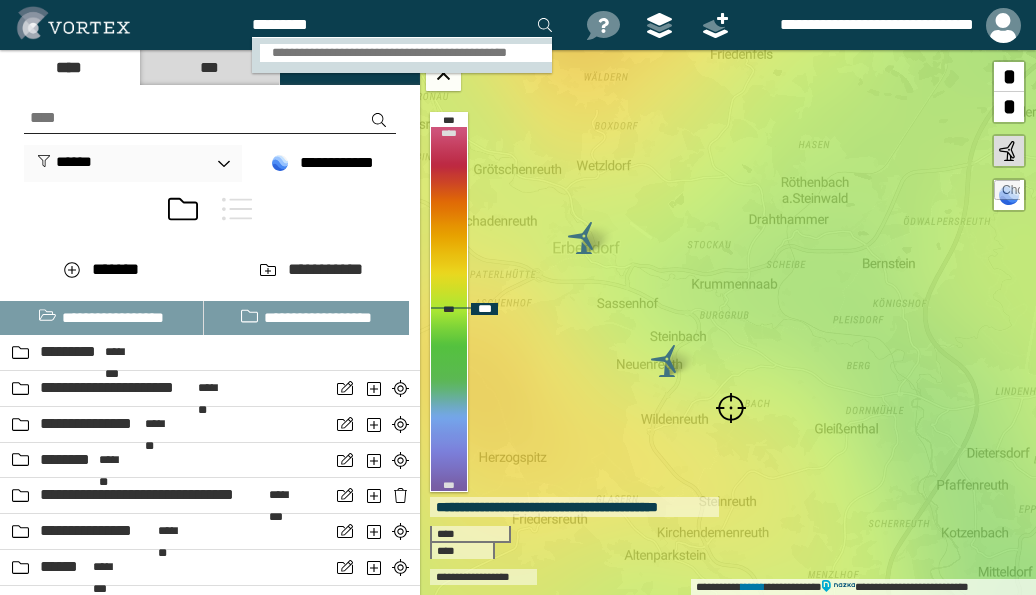 scroll, scrollTop: 0, scrollLeft: 0, axis: both 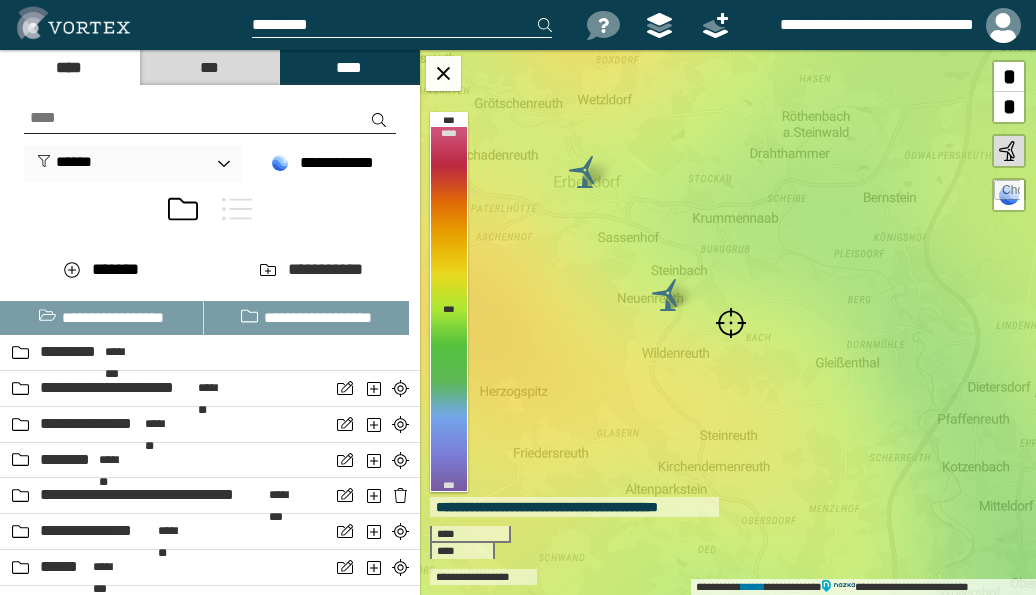 click at bounding box center [731, 323] 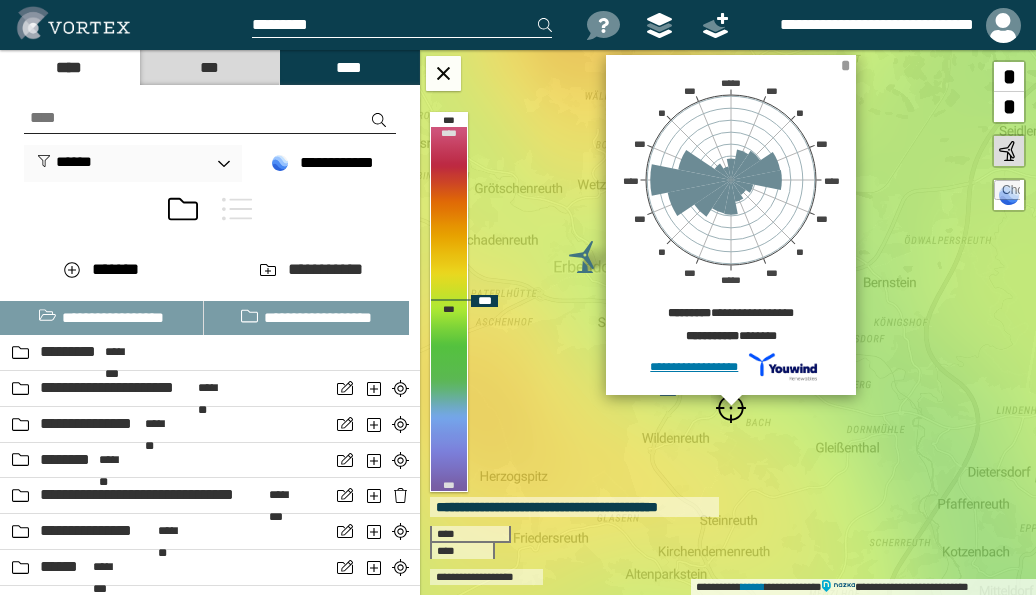 click on "*" at bounding box center [845, 65] 